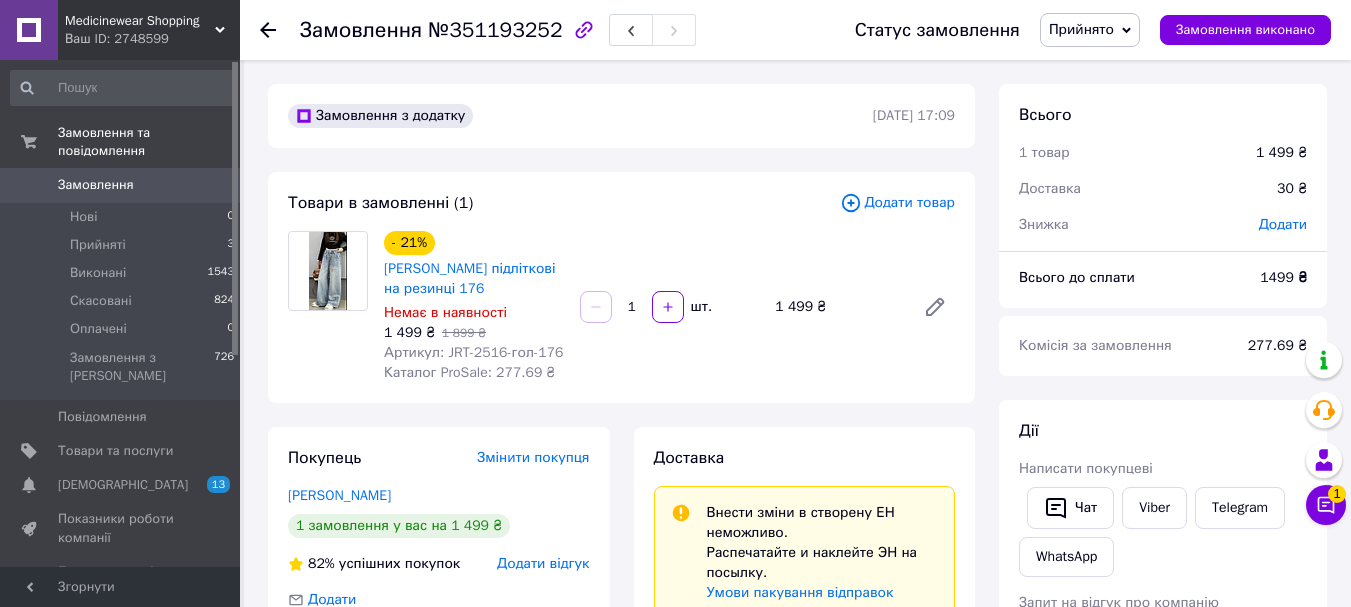 scroll, scrollTop: 0, scrollLeft: 0, axis: both 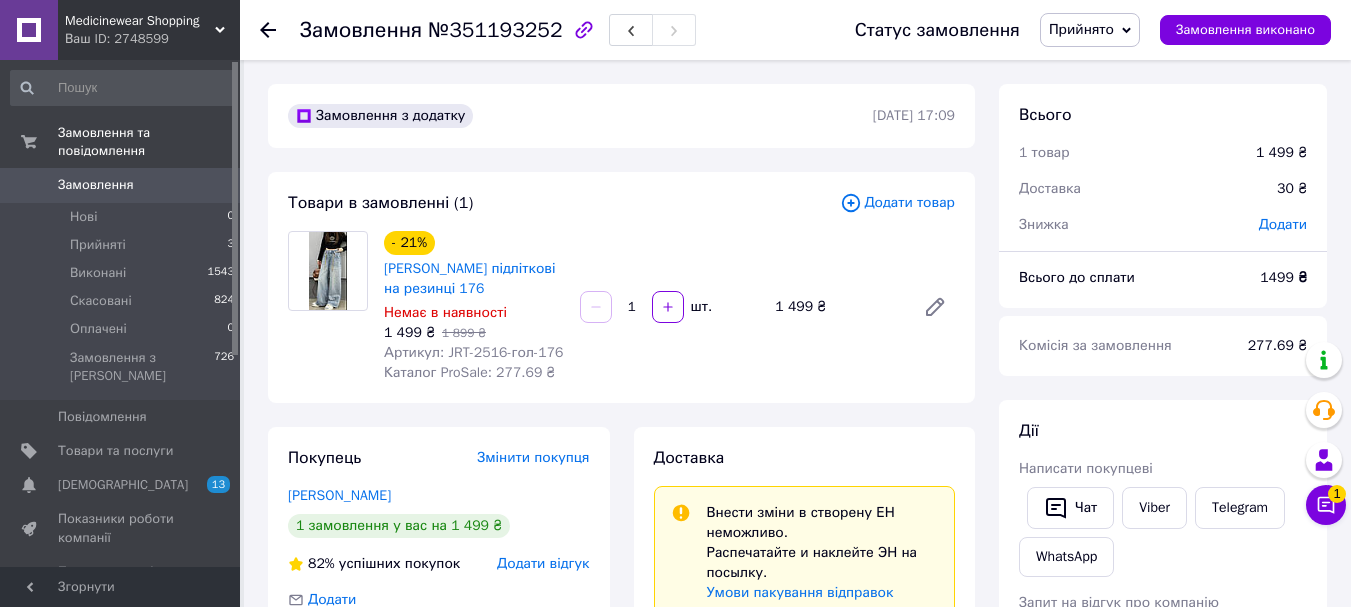 click on "Замовлення" at bounding box center [96, 185] 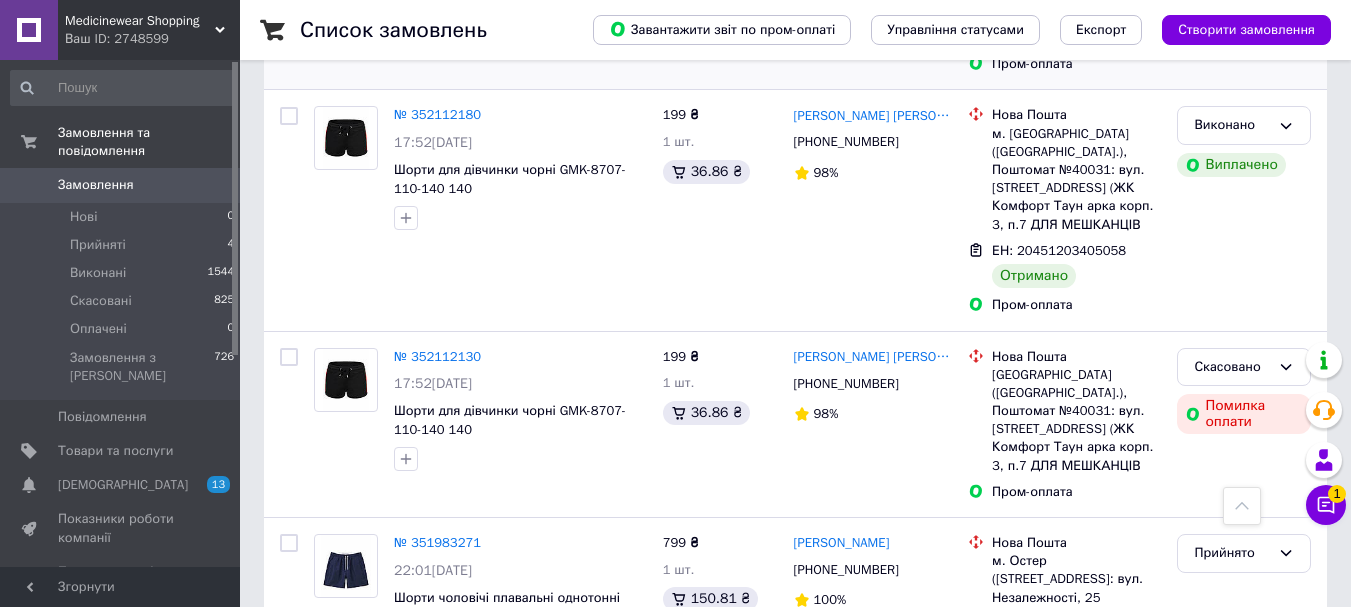 scroll, scrollTop: 0, scrollLeft: 0, axis: both 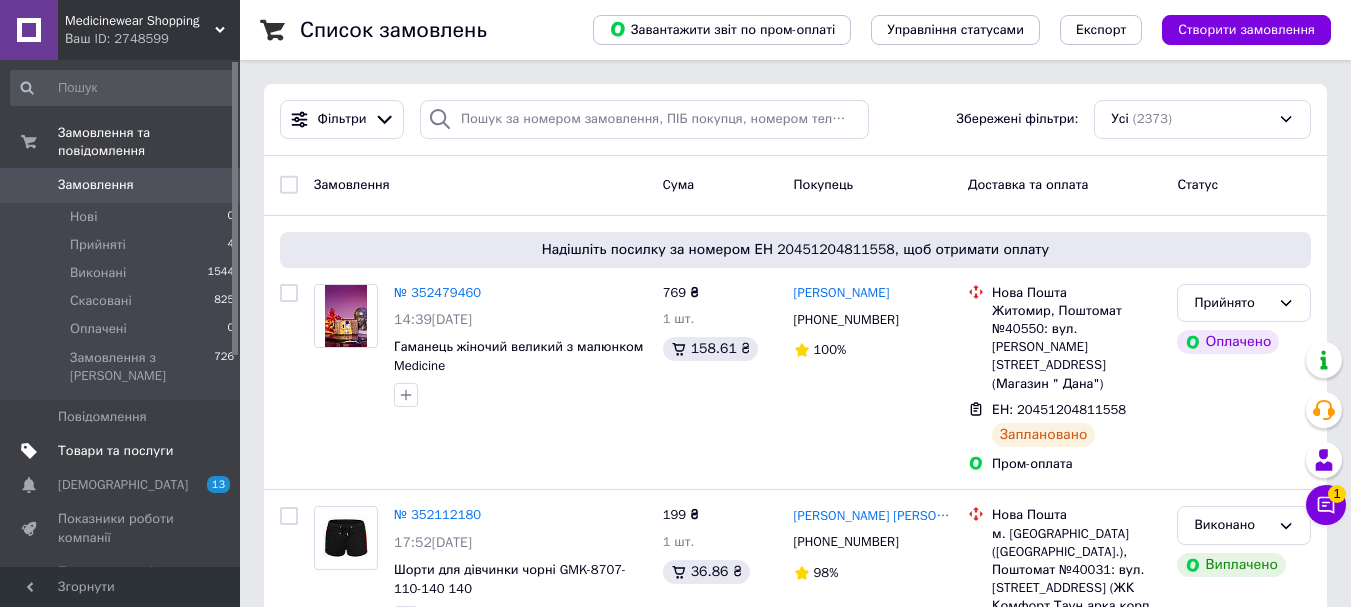click on "Товари та послуги" at bounding box center (115, 451) 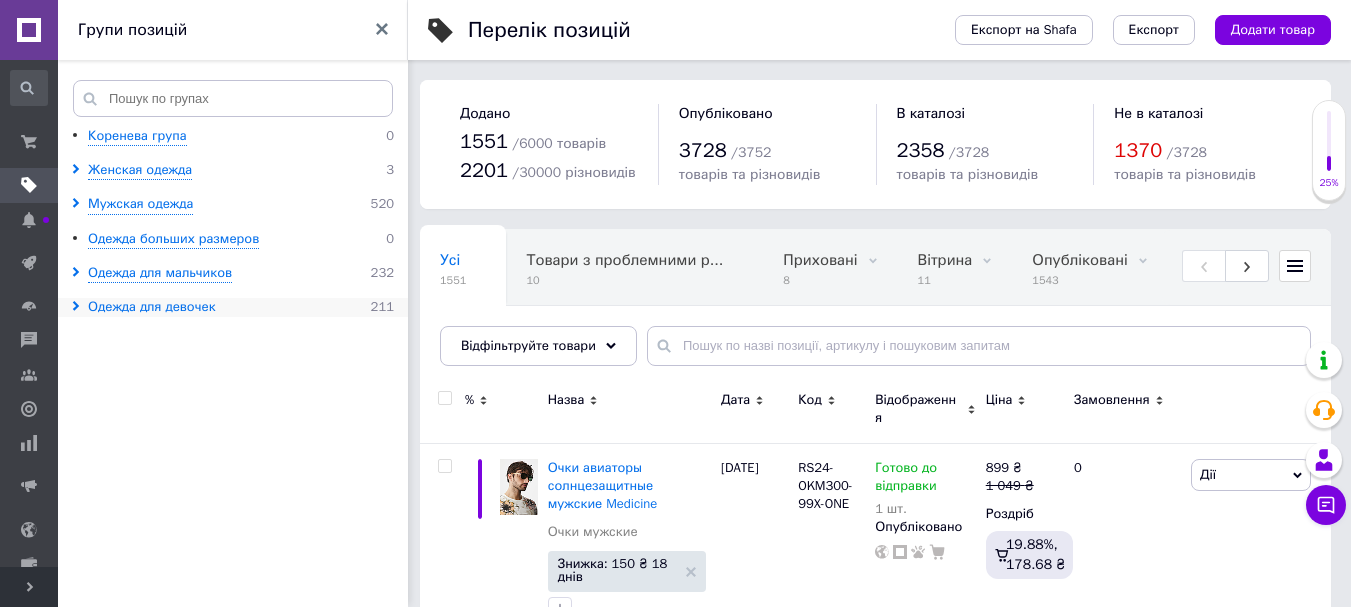 click on "Одежда для девочек" at bounding box center [152, 307] 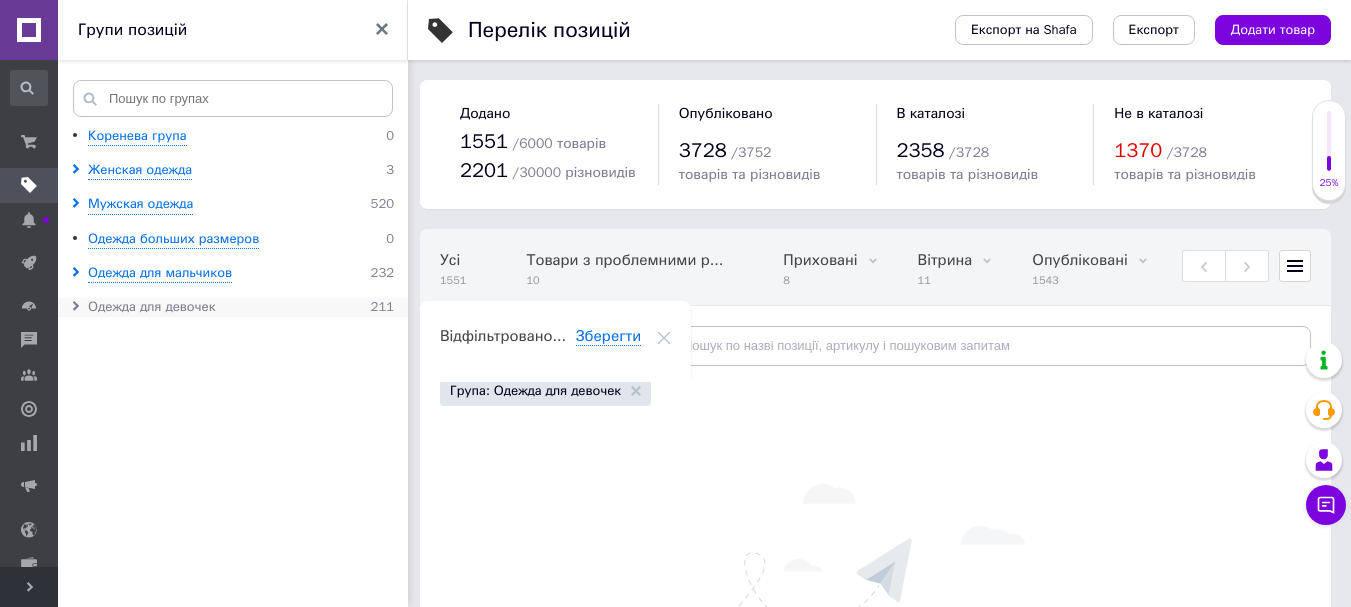 scroll, scrollTop: 0, scrollLeft: 556, axis: horizontal 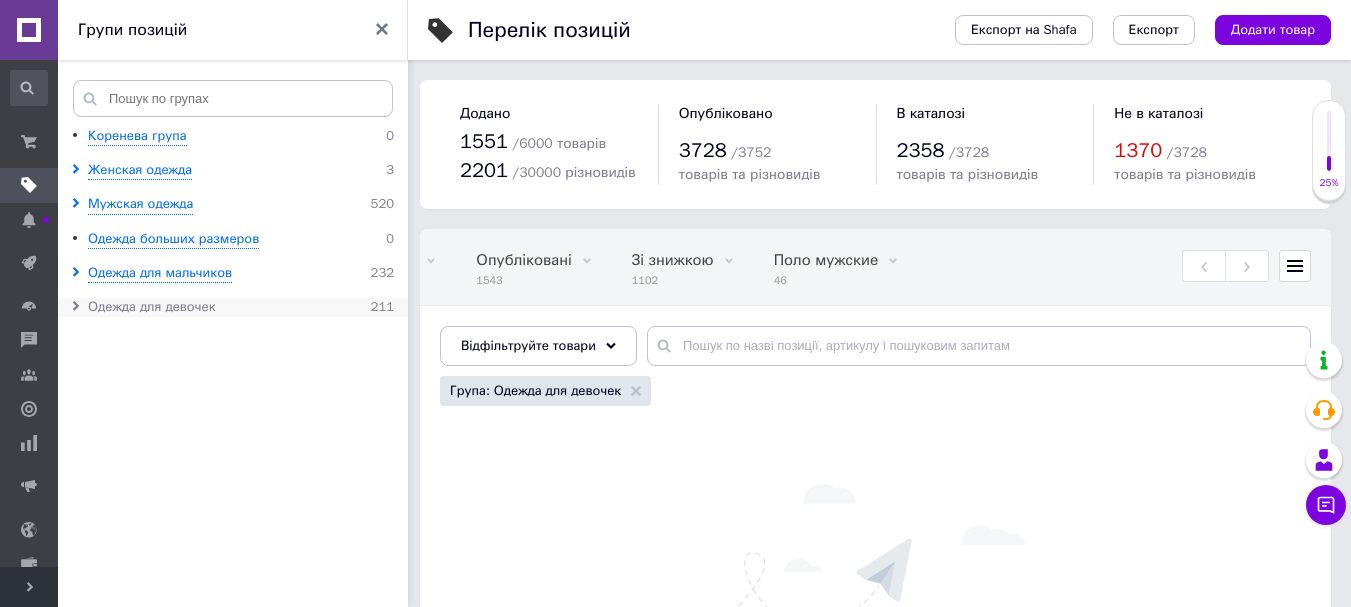 click on "Одежда для девочек" at bounding box center [152, 307] 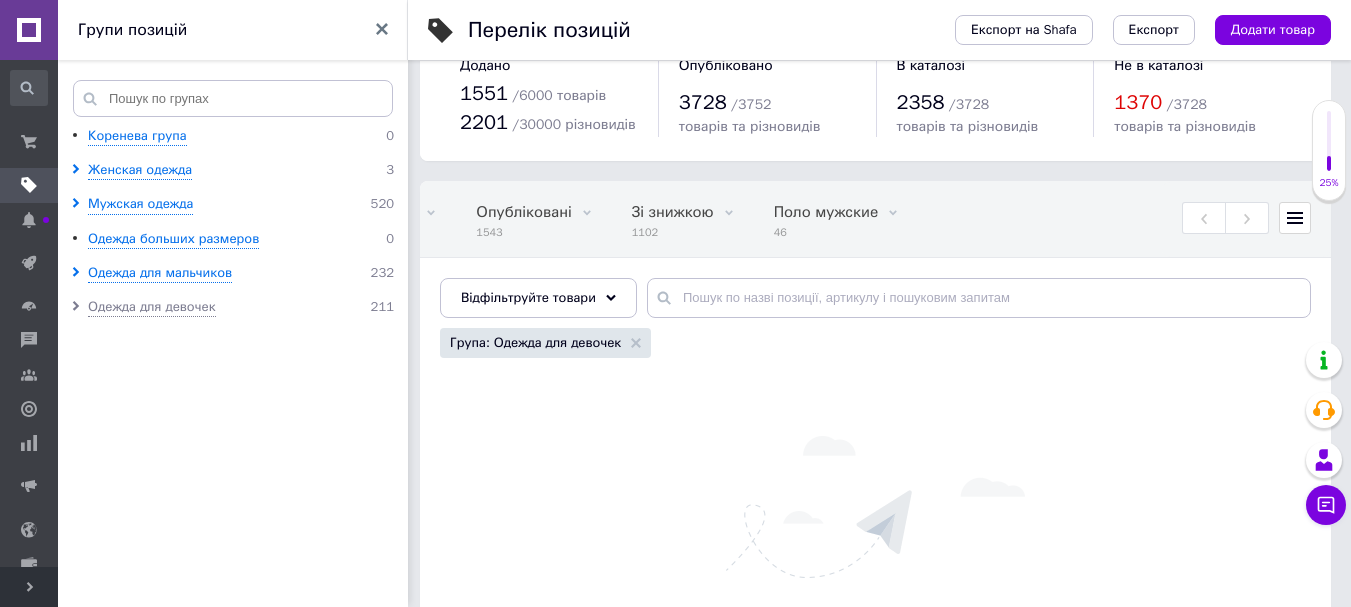scroll, scrollTop: 0, scrollLeft: 0, axis: both 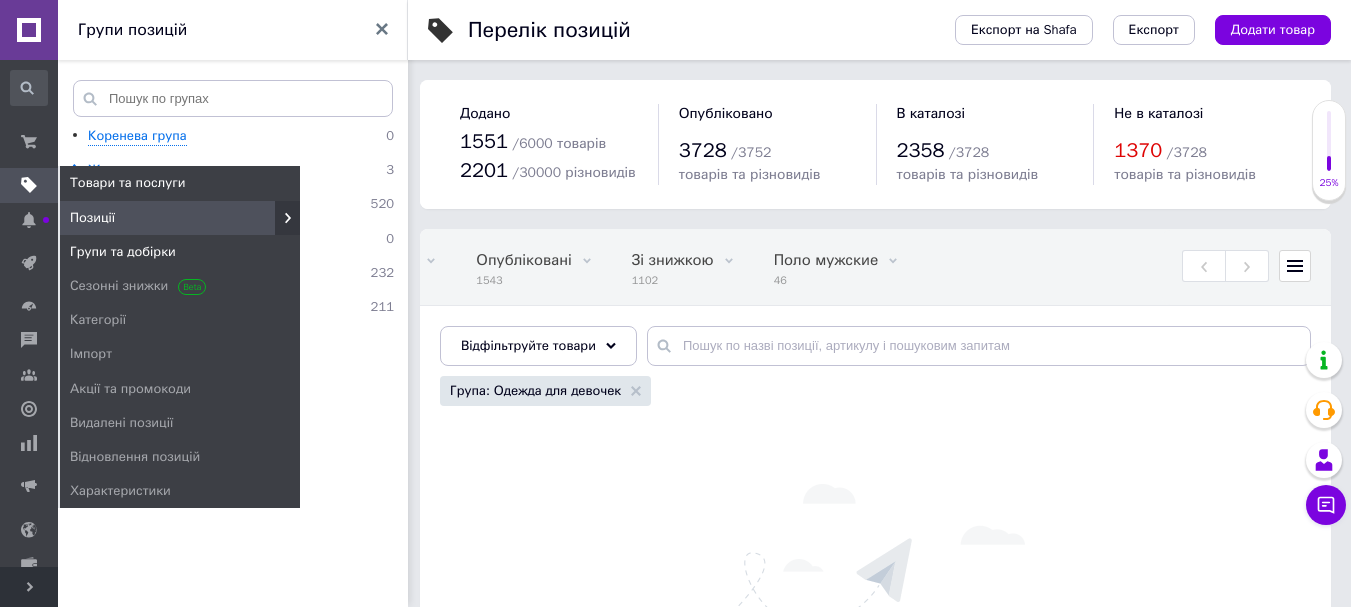 click on "Групи та добірки" at bounding box center [123, 252] 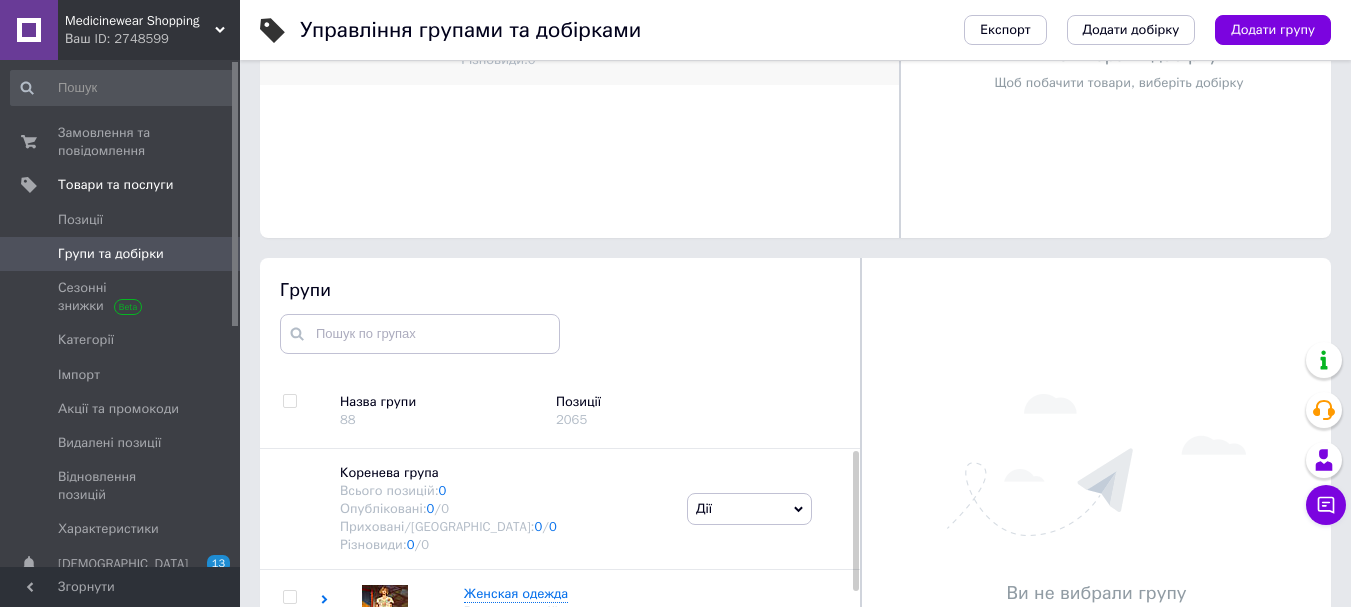 scroll, scrollTop: 733, scrollLeft: 0, axis: vertical 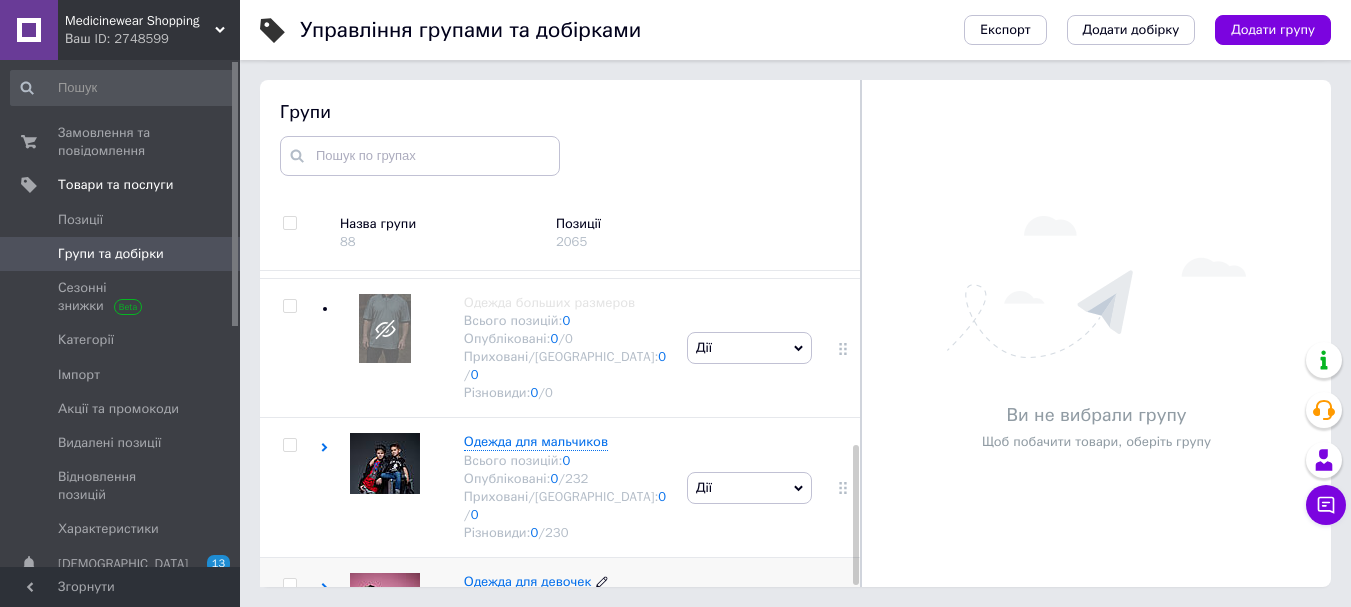 click on "Одежда для девочек" at bounding box center (528, 581) 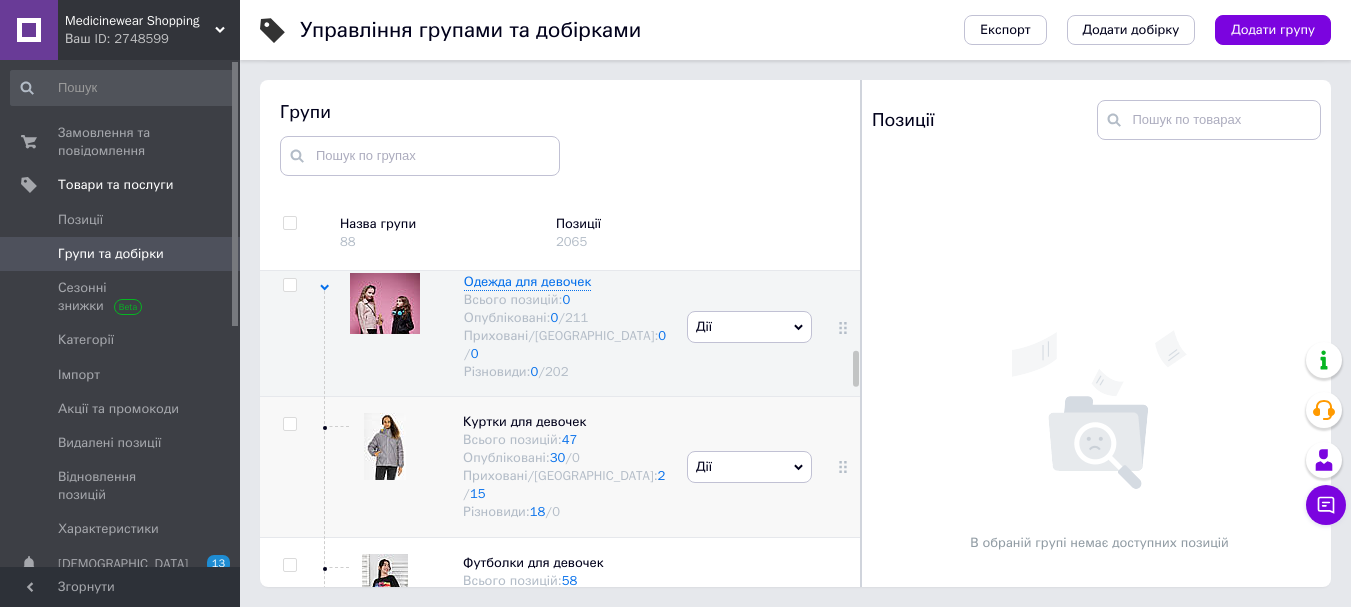 scroll, scrollTop: 792, scrollLeft: 0, axis: vertical 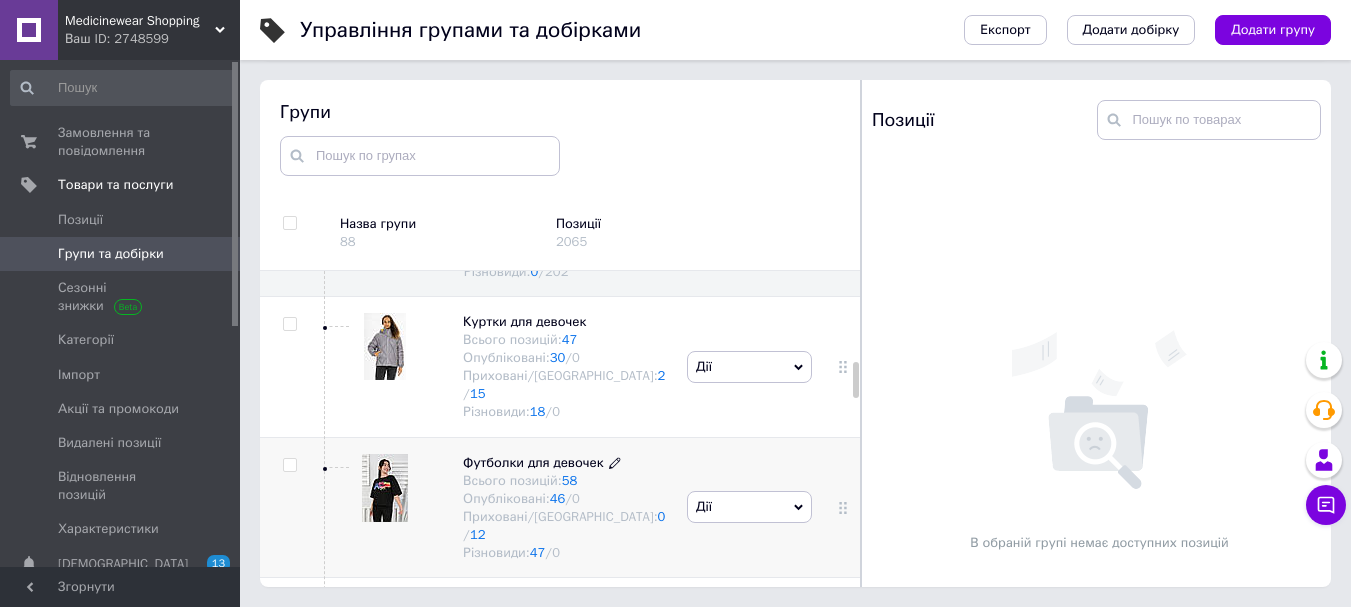 click on "Футболки для девочек" at bounding box center (533, 462) 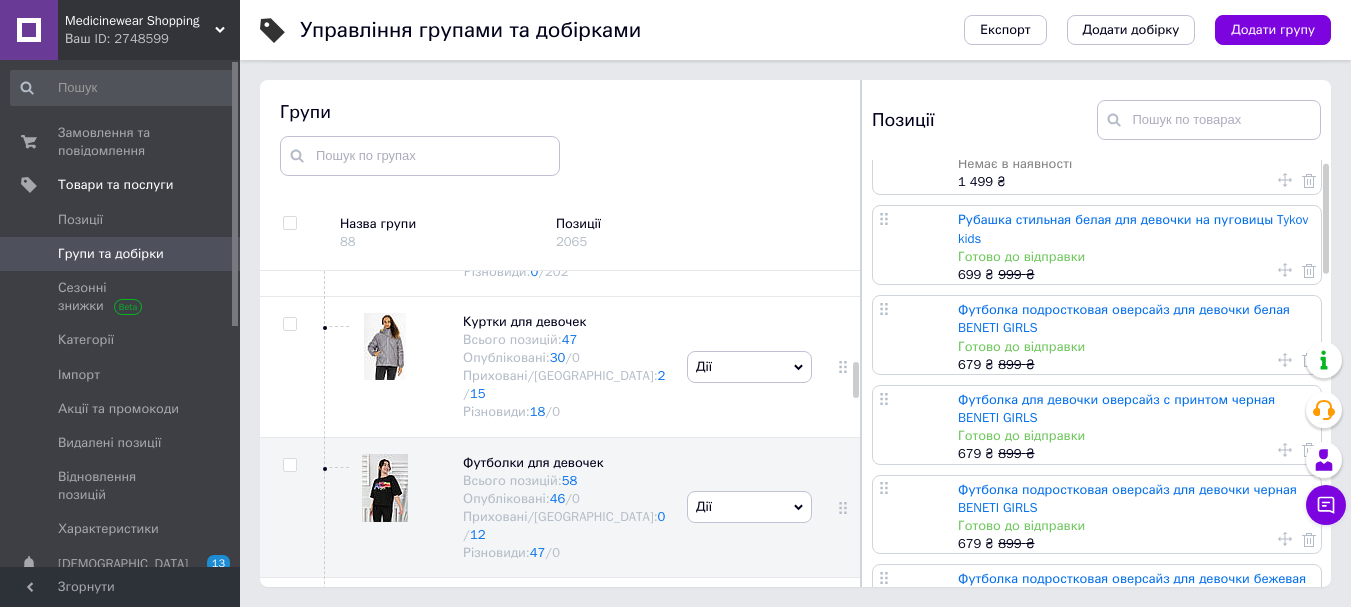 scroll, scrollTop: 0, scrollLeft: 0, axis: both 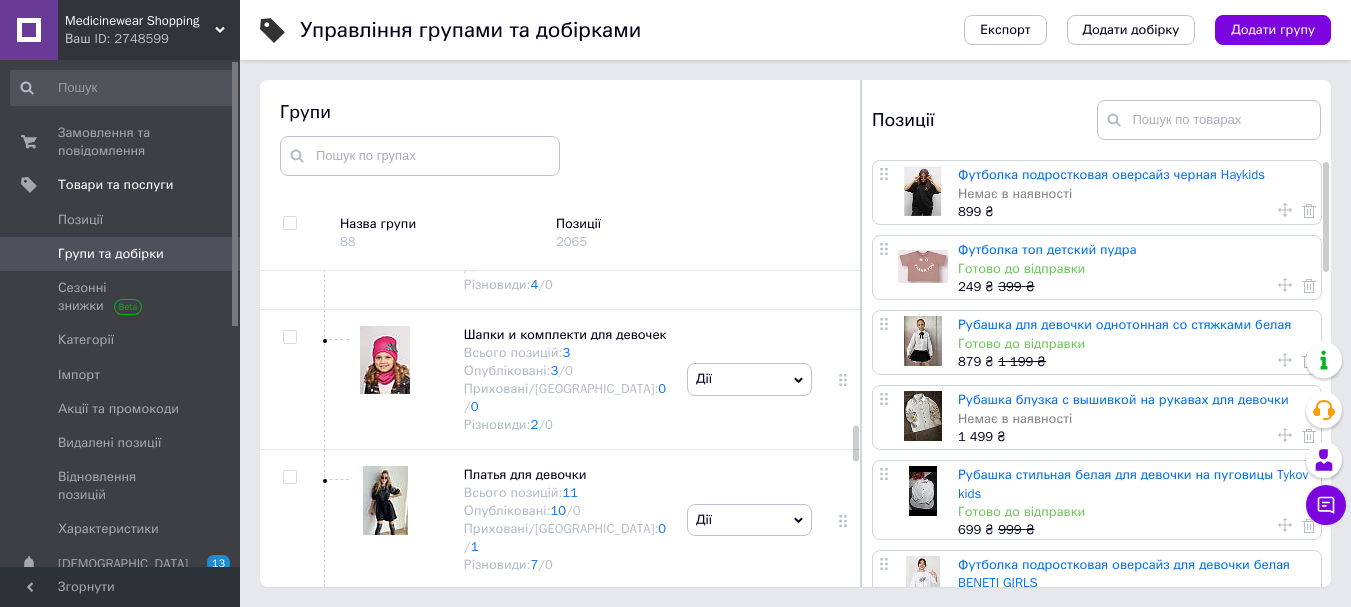 click on "Шорты для девочек" at bounding box center [524, 615] 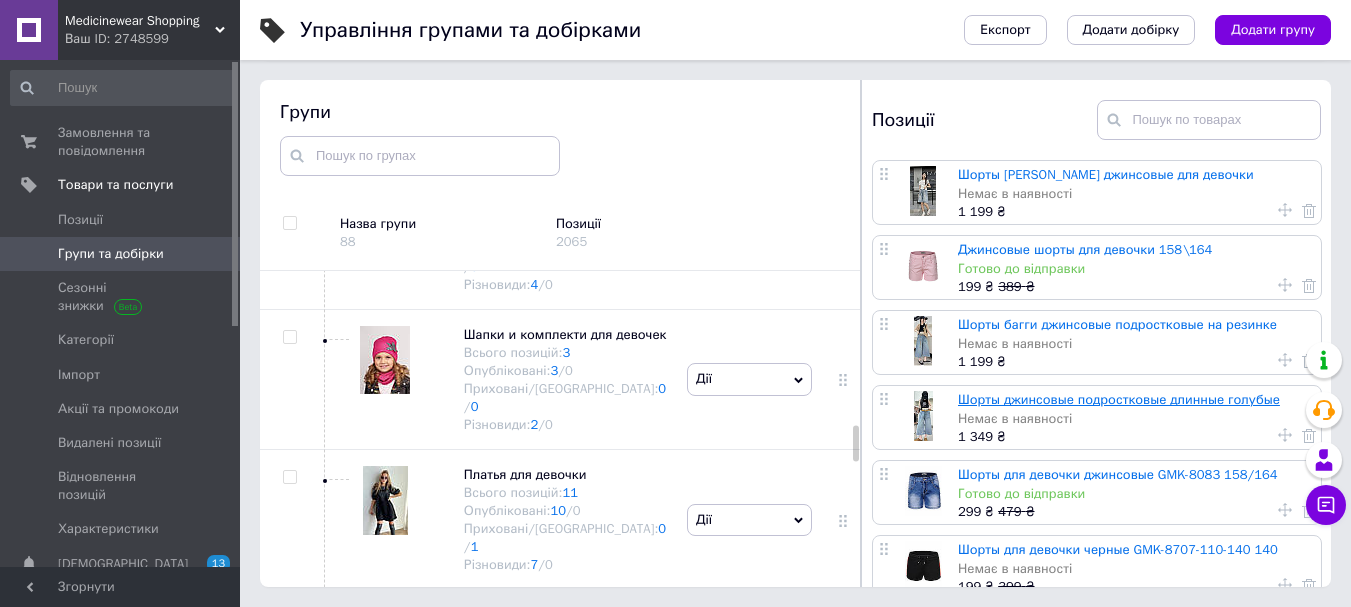 click on "Шорты джинсовые подростковые длинные голубые" at bounding box center [1119, 399] 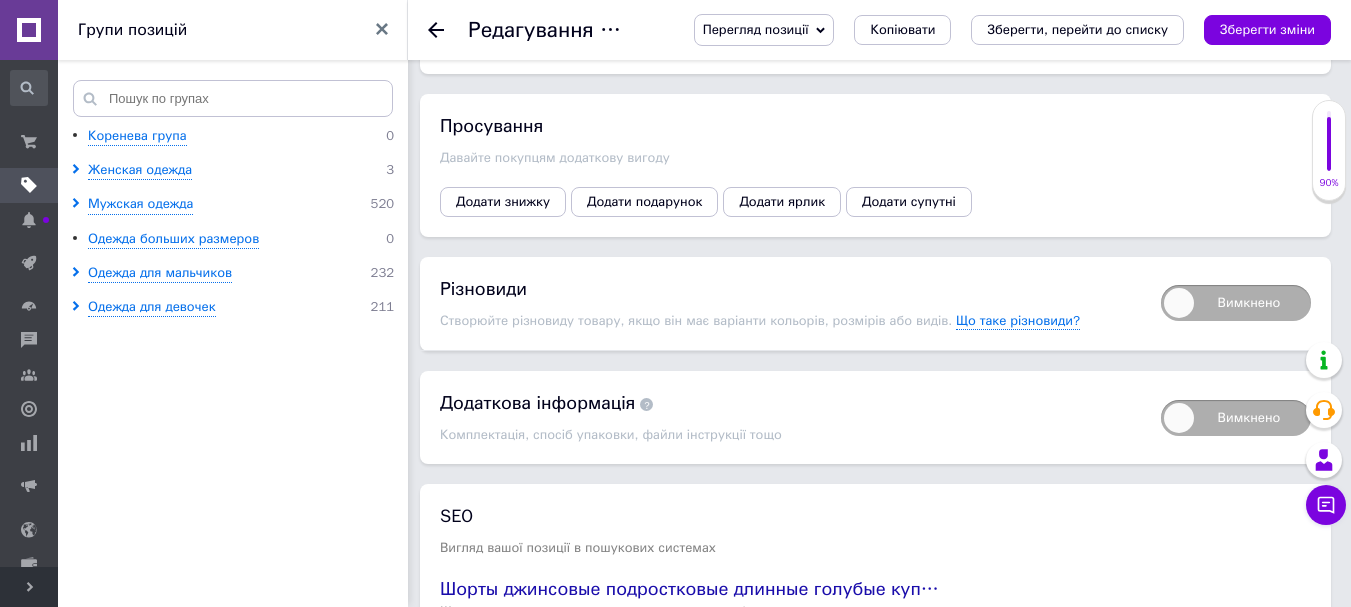 scroll, scrollTop: 2806, scrollLeft: 0, axis: vertical 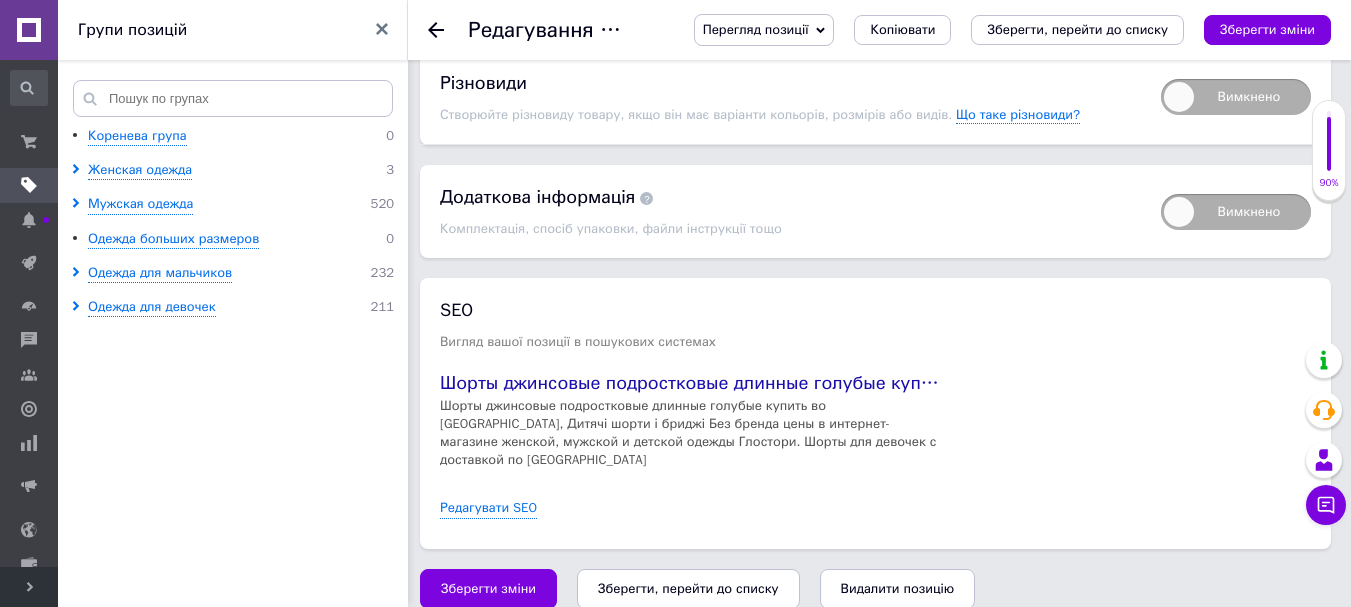 click on "Вимкнено" at bounding box center (1236, 97) 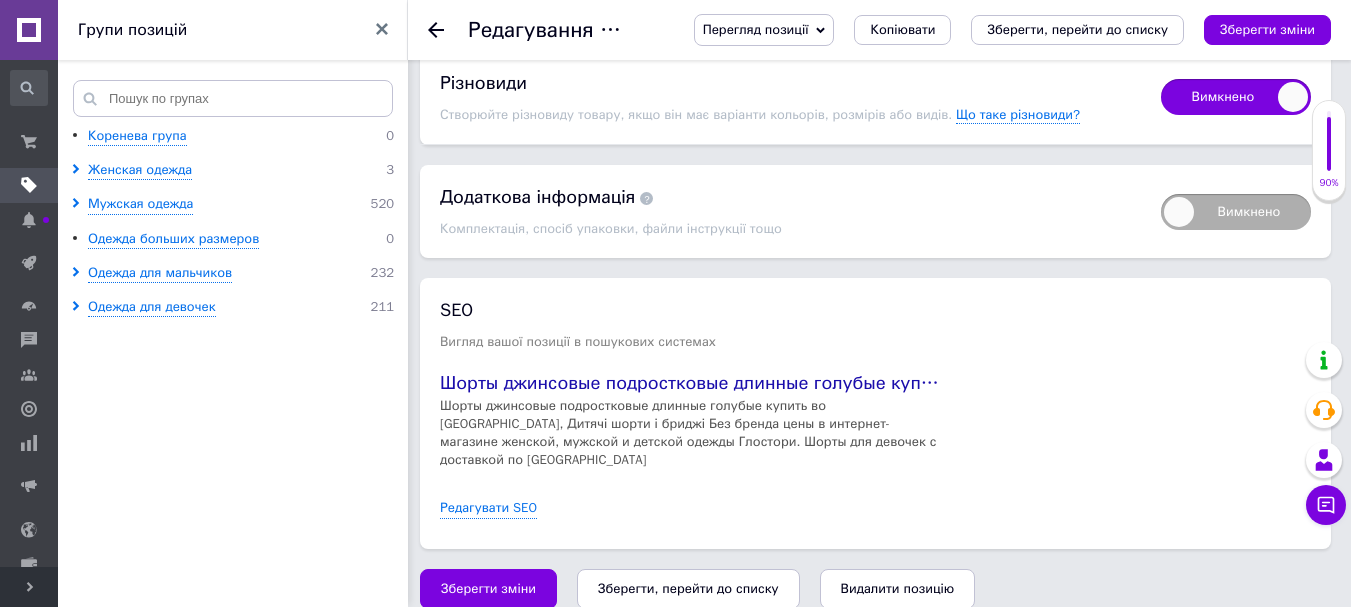 checkbox on "true" 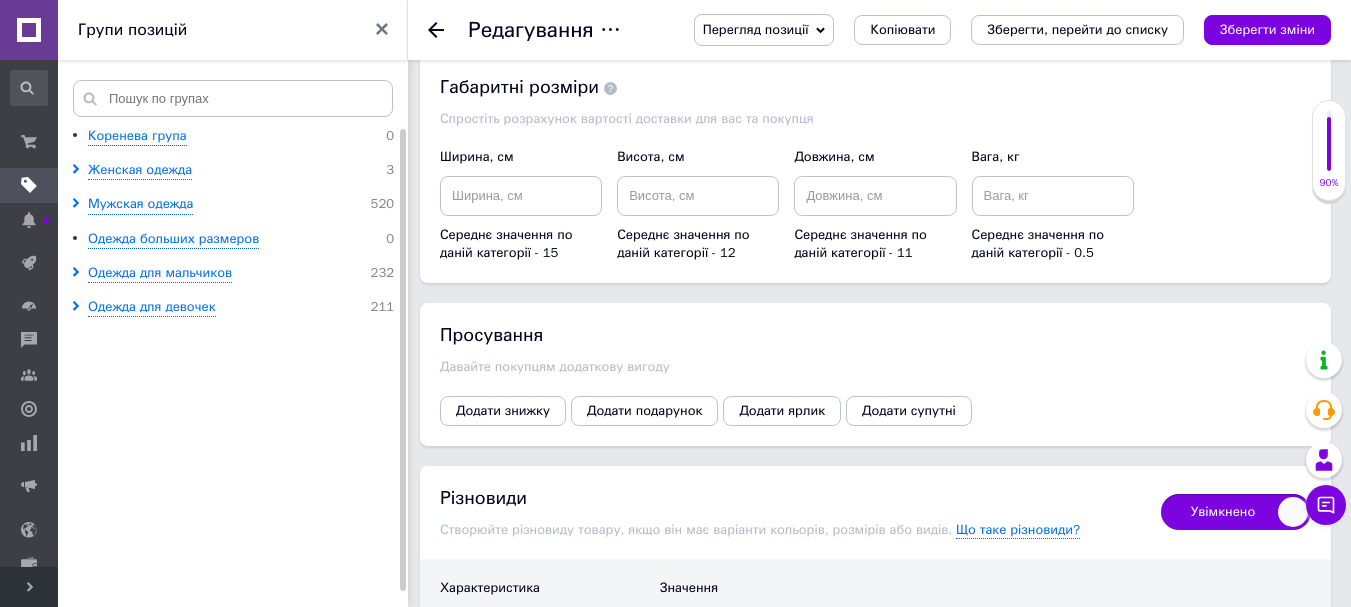 scroll, scrollTop: 2406, scrollLeft: 0, axis: vertical 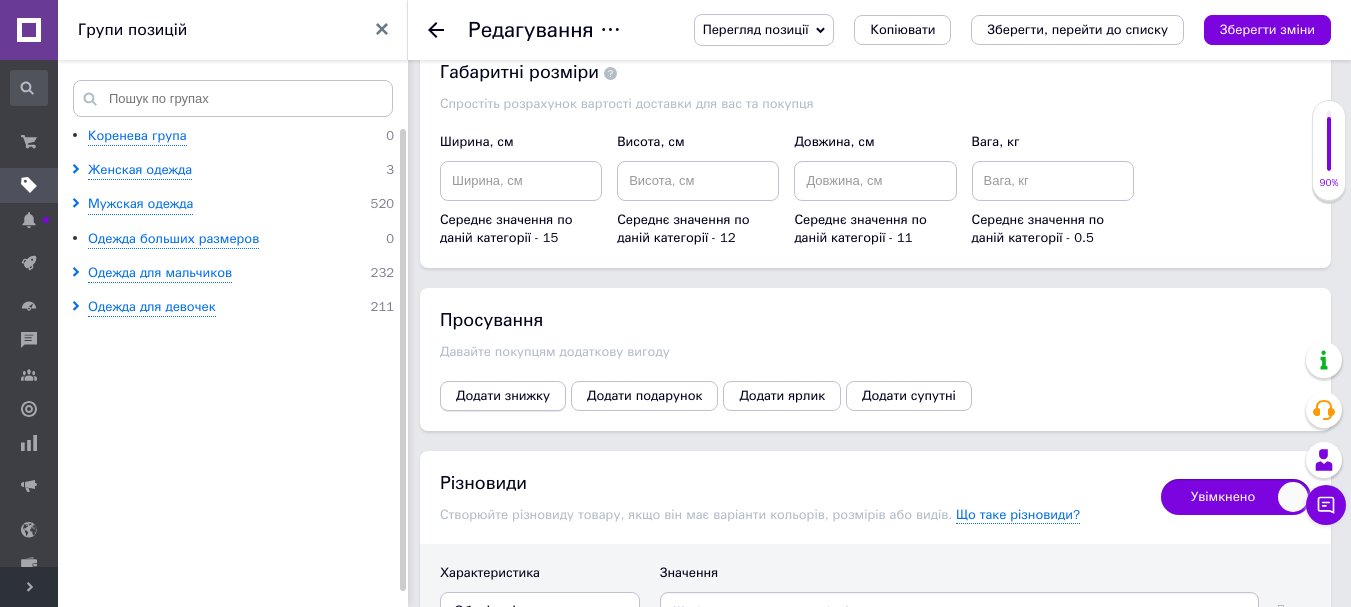 click on "Додати знижку" at bounding box center [503, 396] 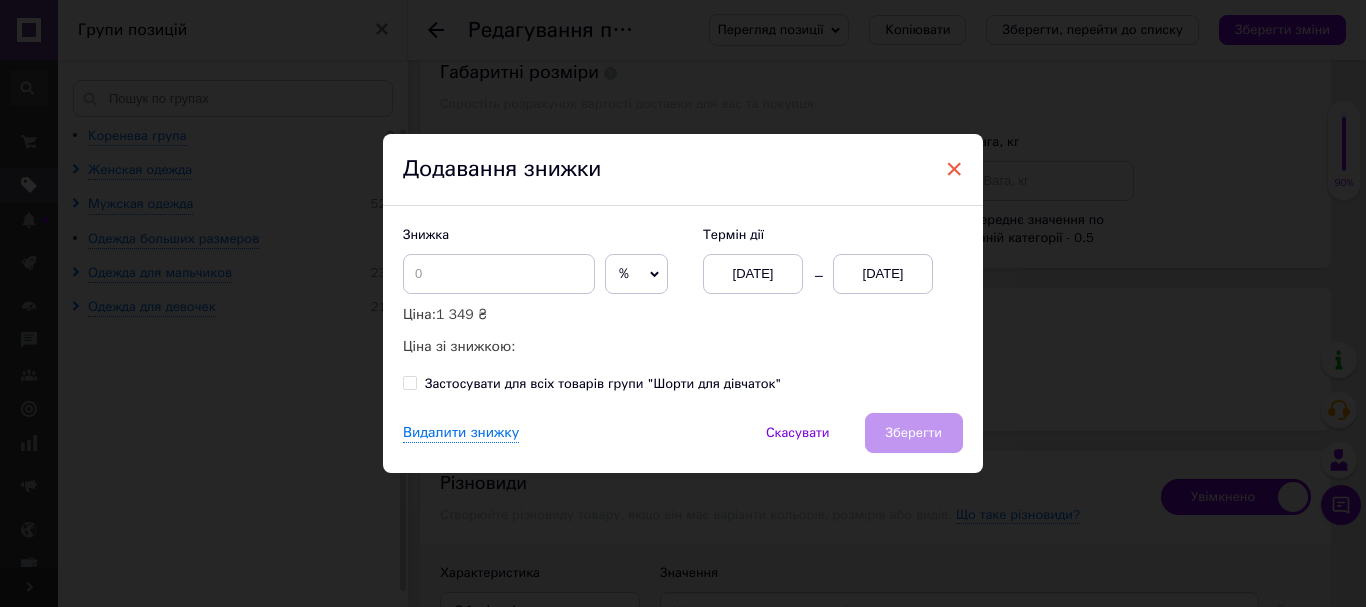 click on "×" at bounding box center [954, 169] 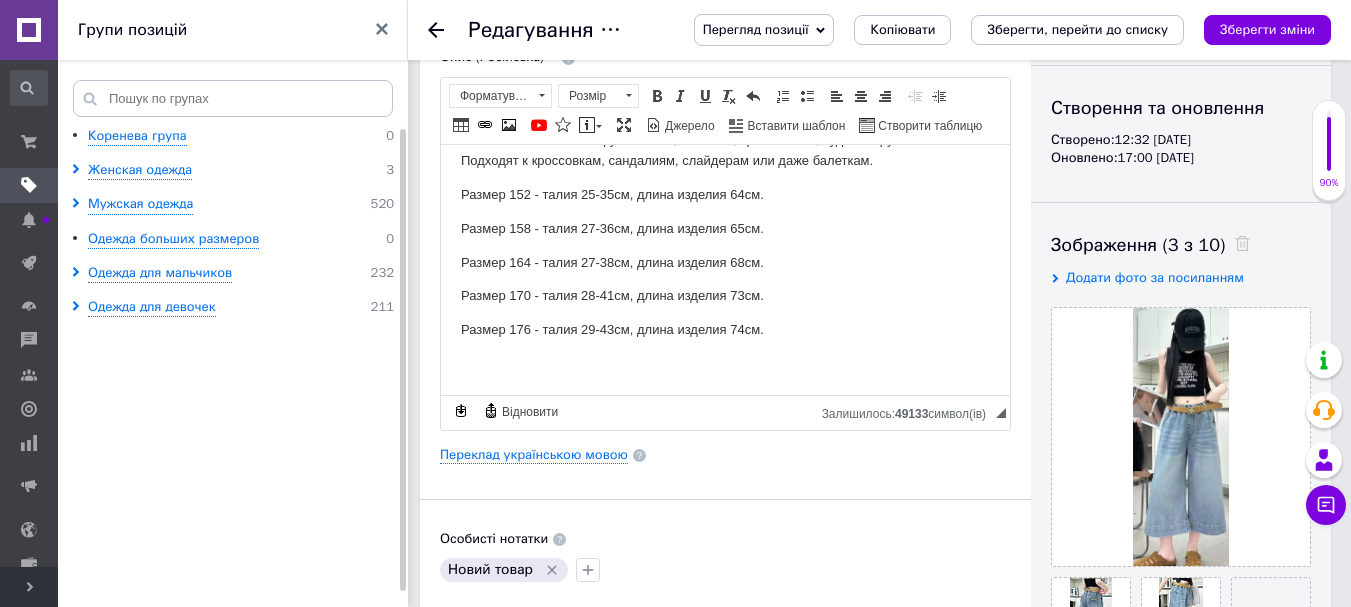 scroll, scrollTop: 0, scrollLeft: 0, axis: both 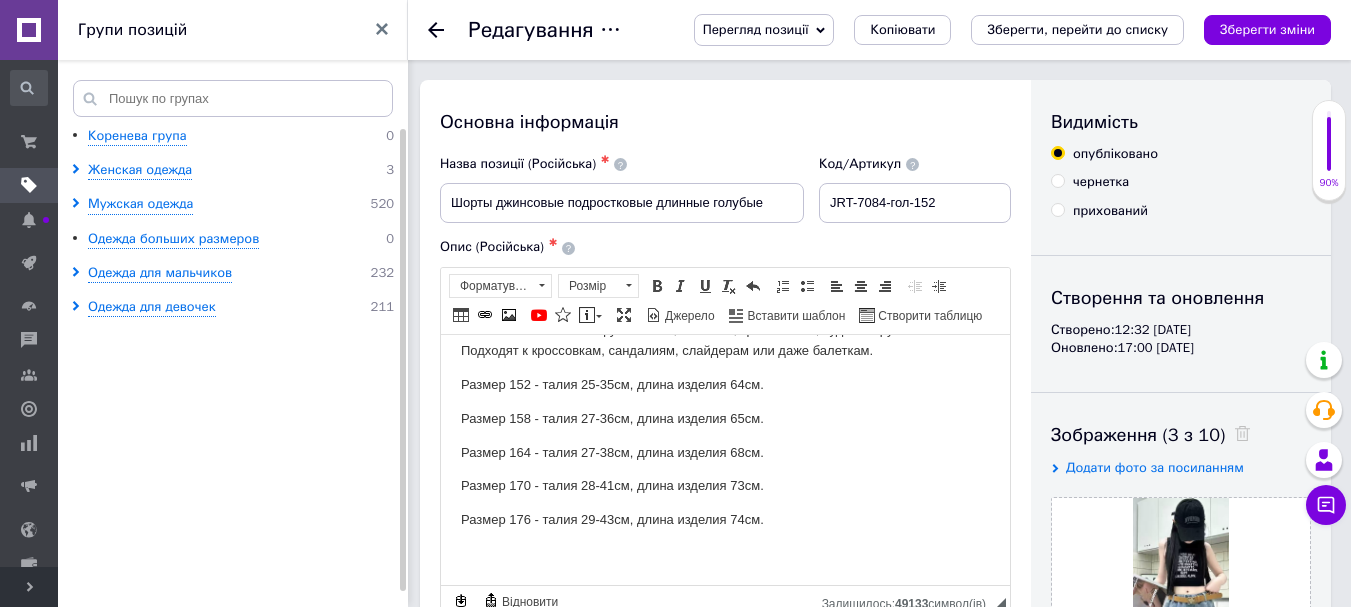 click 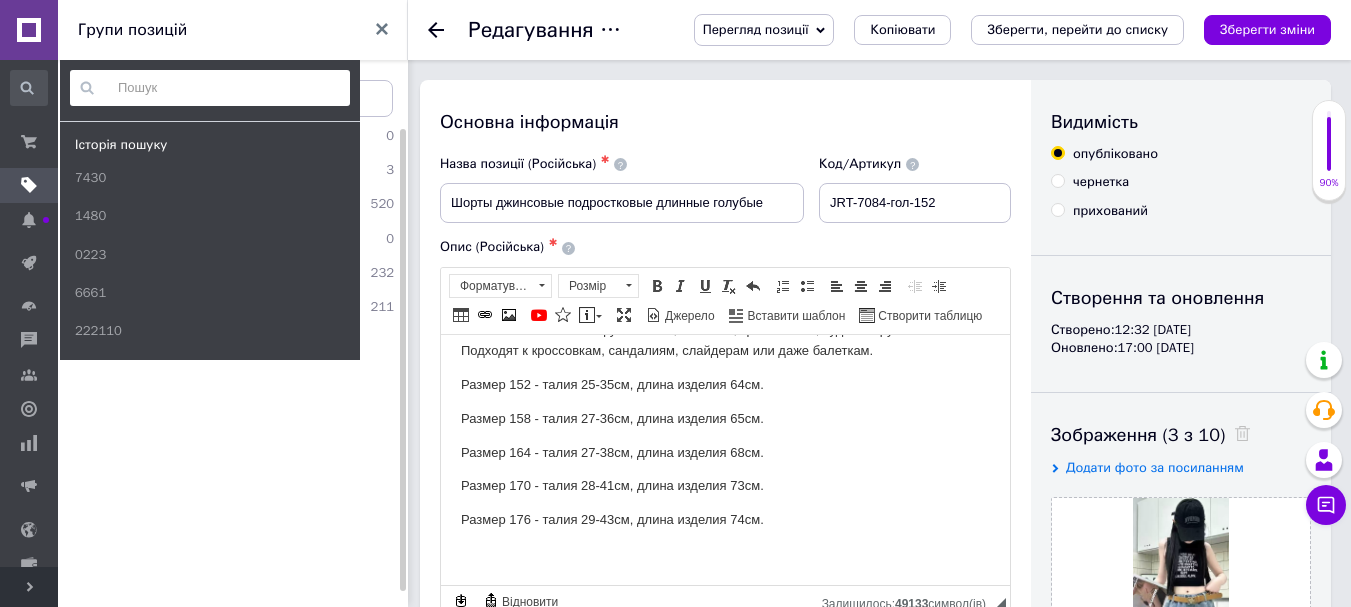 click at bounding box center (210, 88) 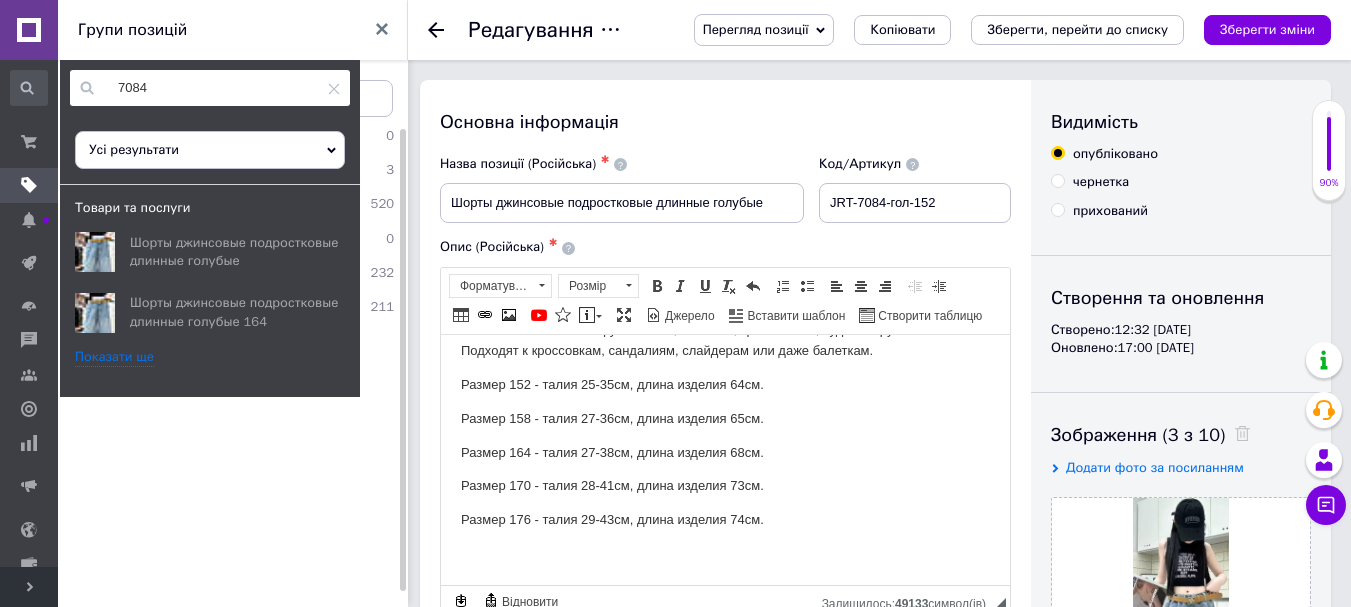 type on "7084" 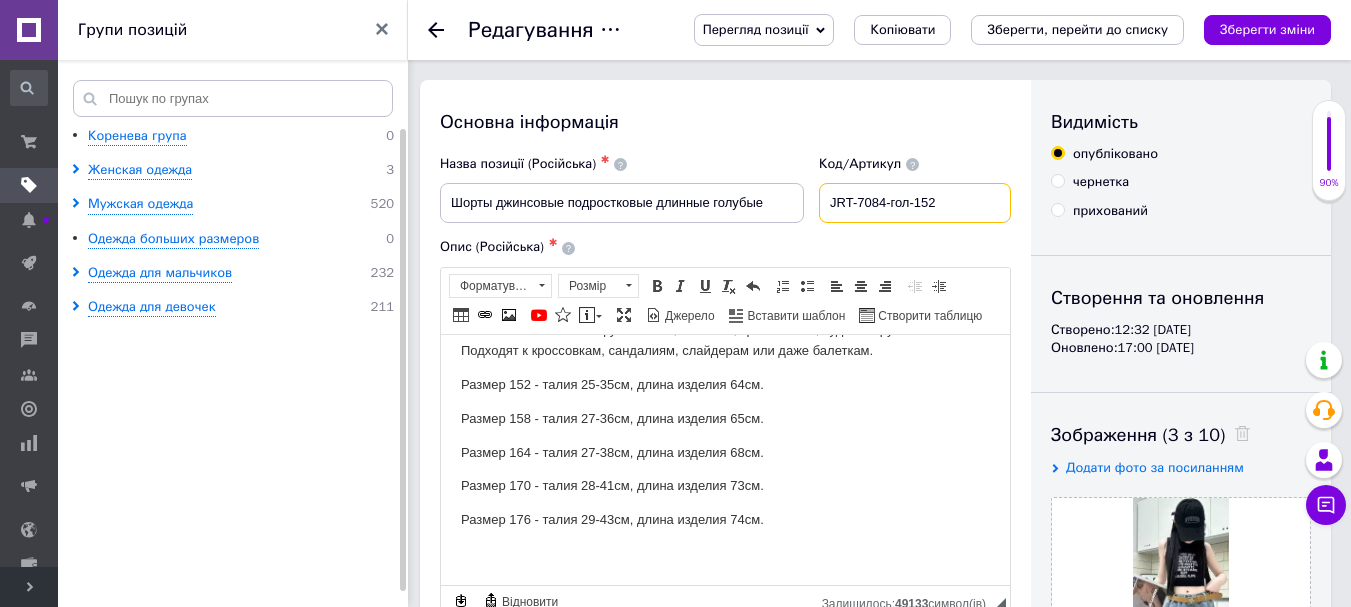 drag, startPoint x: 827, startPoint y: 205, endPoint x: 914, endPoint y: 195, distance: 87.57283 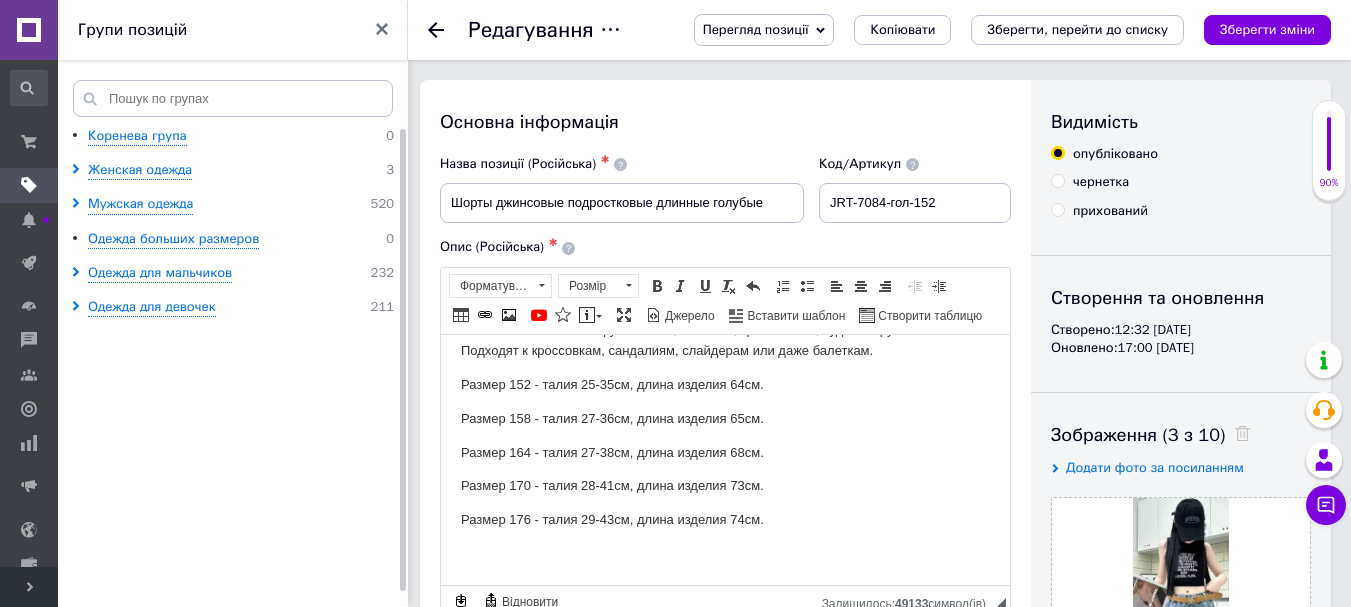click 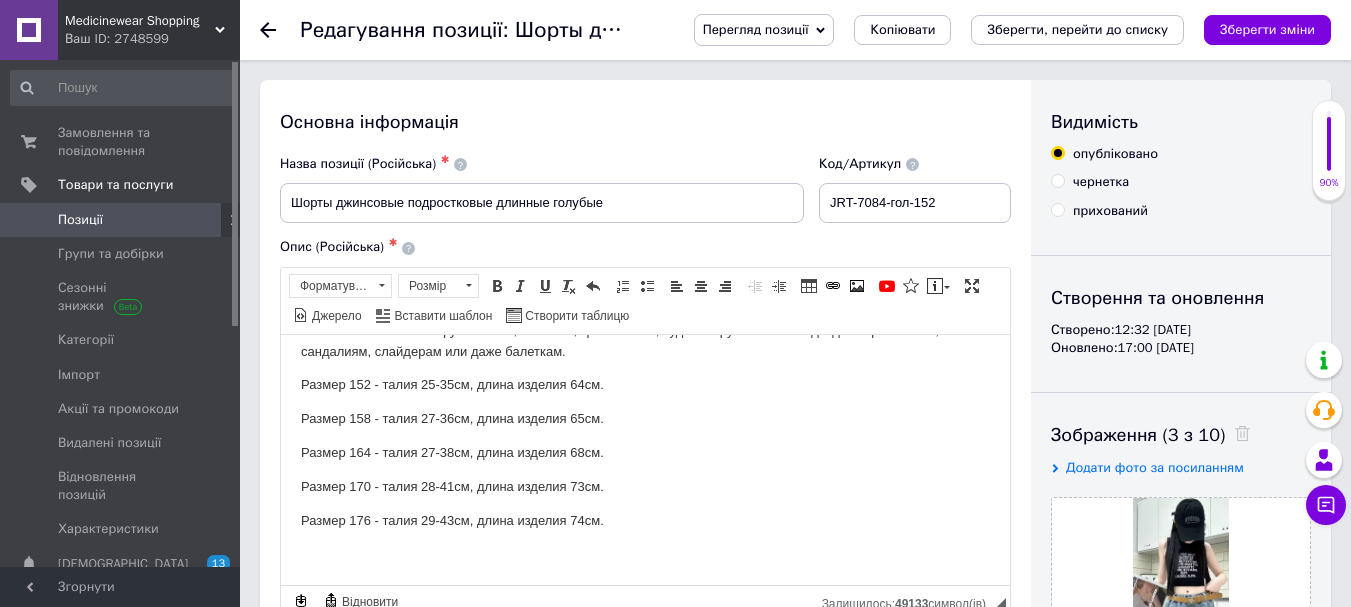 scroll, scrollTop: 198, scrollLeft: 0, axis: vertical 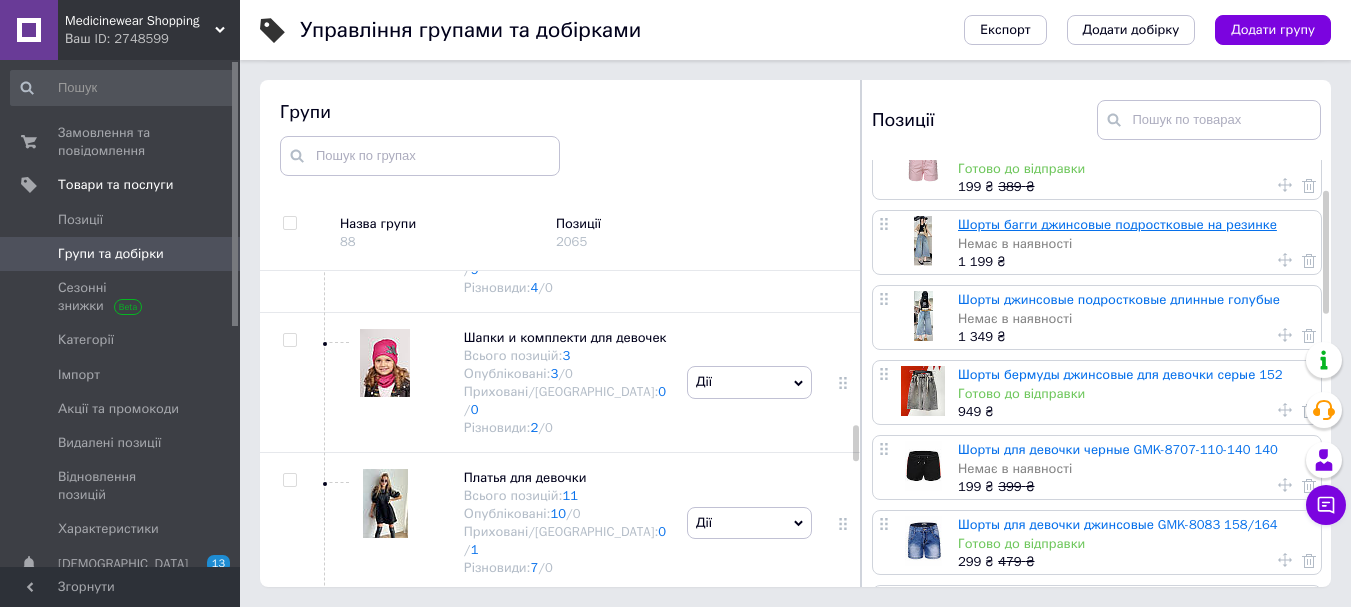 click on "Шорты багги джинсовые подростковые на резинке" at bounding box center (1117, 224) 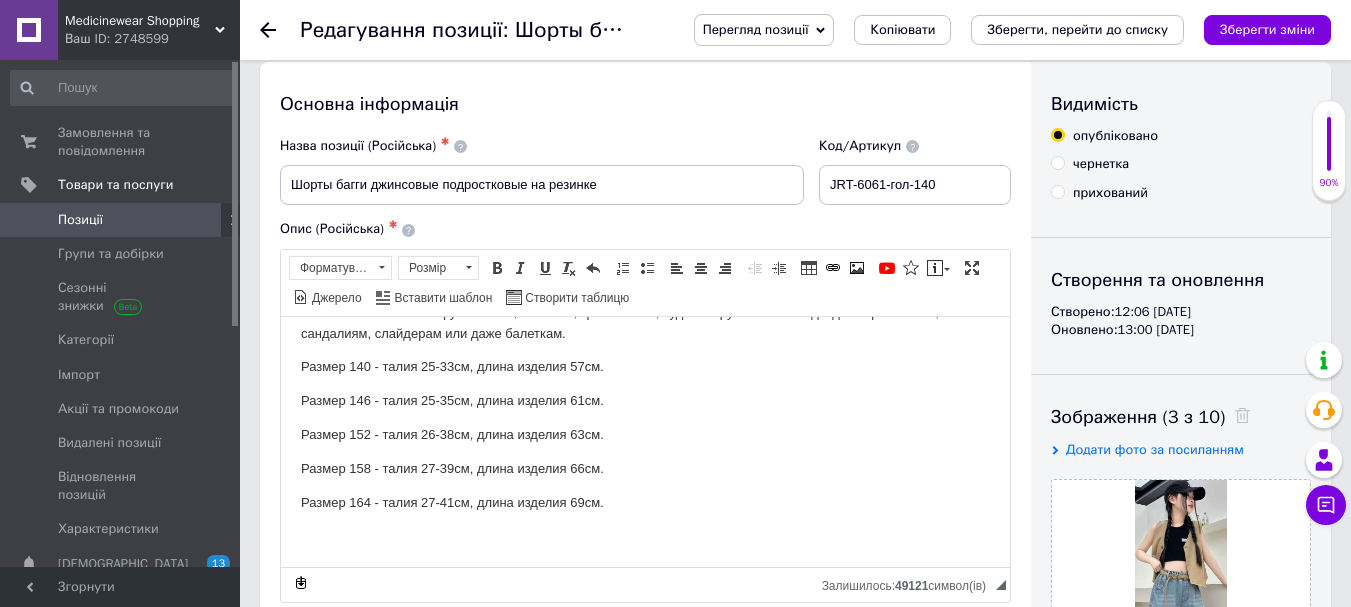 scroll, scrollTop: 0, scrollLeft: 0, axis: both 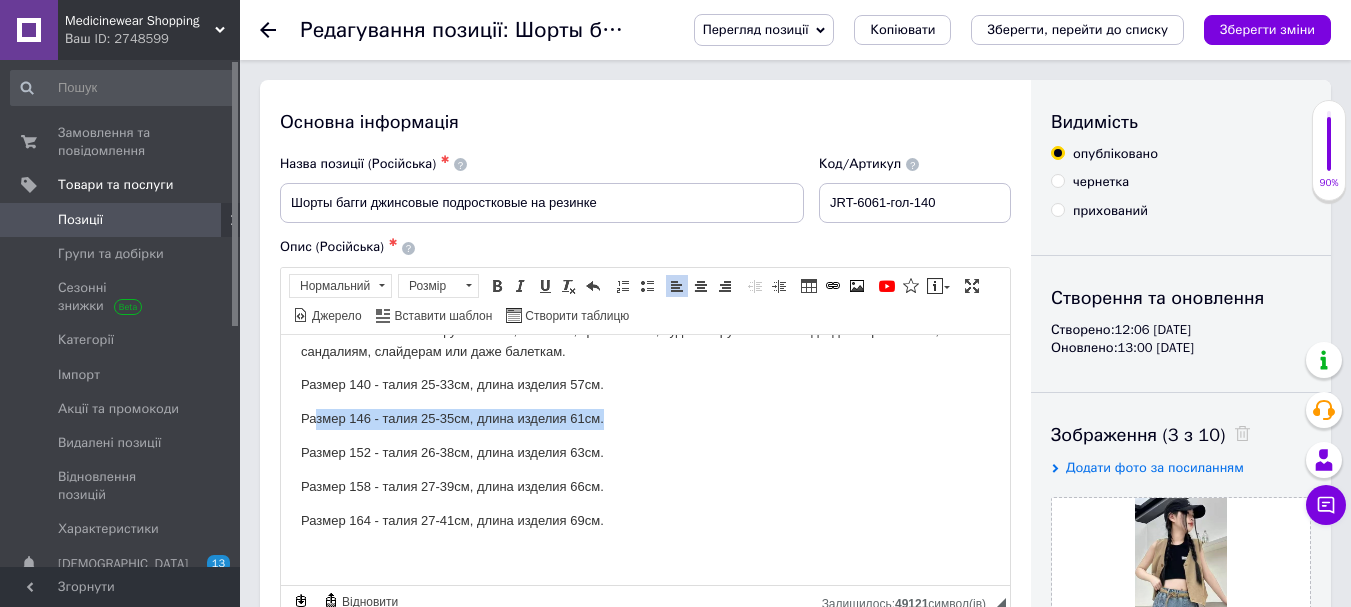 drag, startPoint x: 618, startPoint y: 418, endPoint x: 314, endPoint y: 421, distance: 304.0148 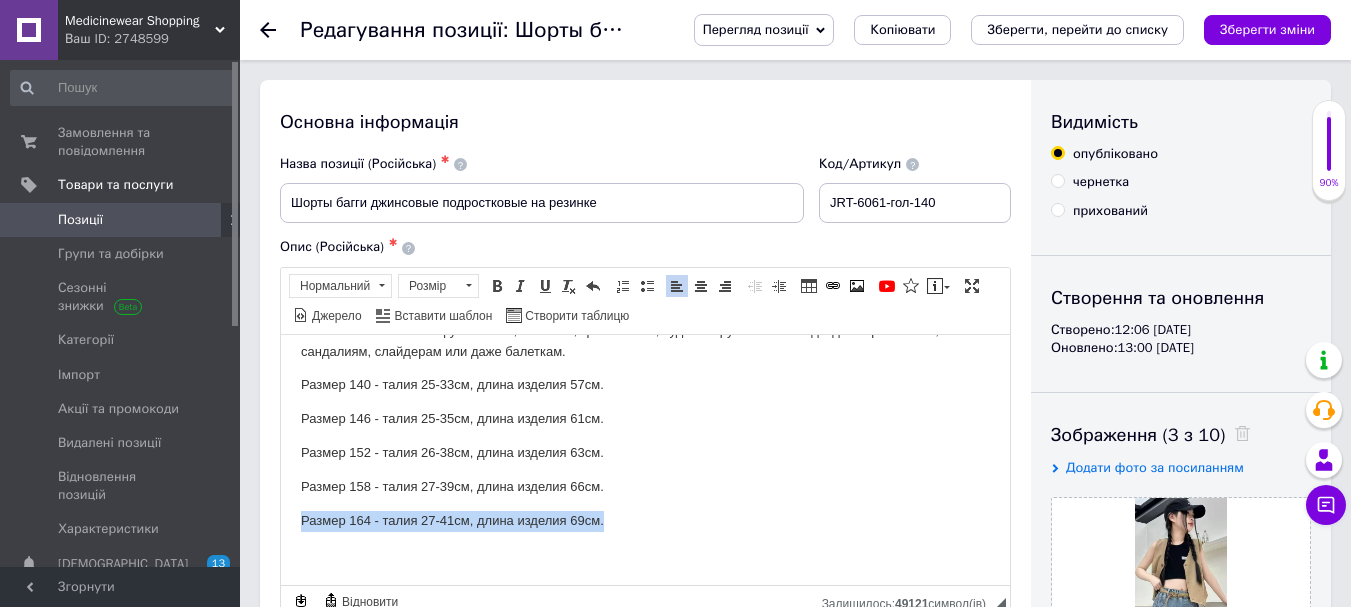 click on "Багги-шорты для девочки-подростка — это стильная и ультракомфортная модель джинсовых шорт, которая идеально подходит для активной повседневной носки. Джинсовые багги-шорты имеют характерный свободный, объёмный крой с широкими штанинами, которые обеспечивают максимальный комфорт и свободу движений. Удлинённая длина придаёт образу современный уличный стиль и делает модель более универсальной. Модель оснащена эластичным поясом на резинке, который обеспечивает удобную посадку без застёжек. Размер 140 - талия 25-33см, длина изделия 57см." at bounding box center [645, 360] 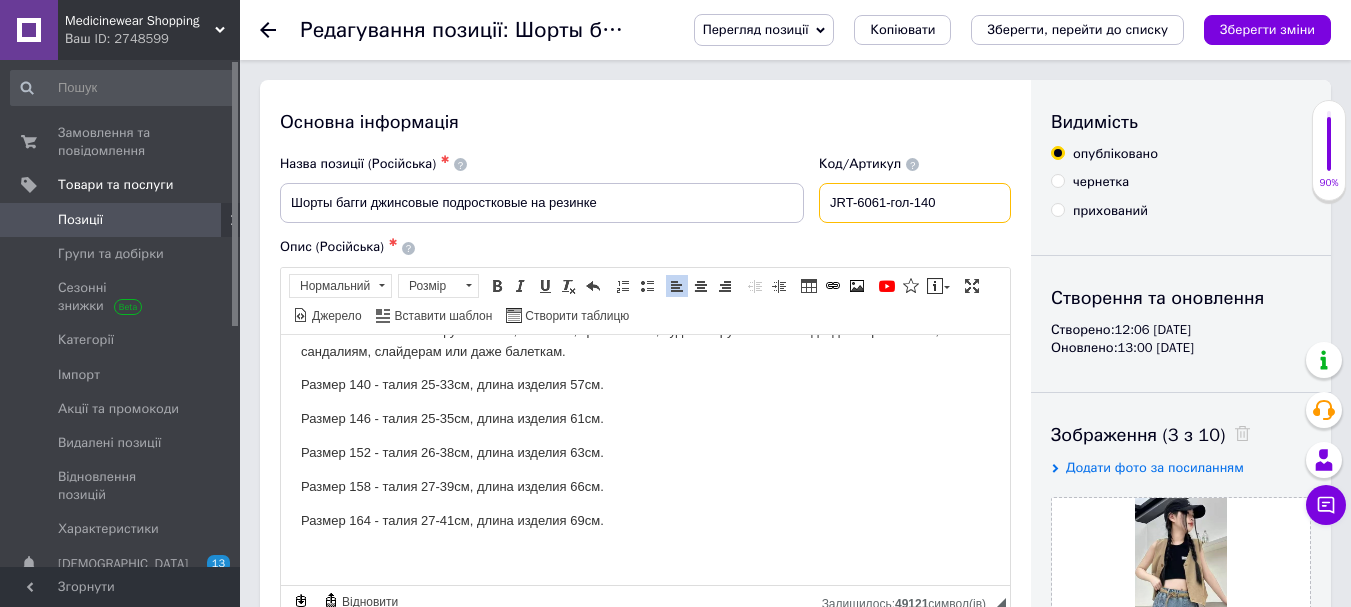 drag, startPoint x: 937, startPoint y: 204, endPoint x: 838, endPoint y: 200, distance: 99.08077 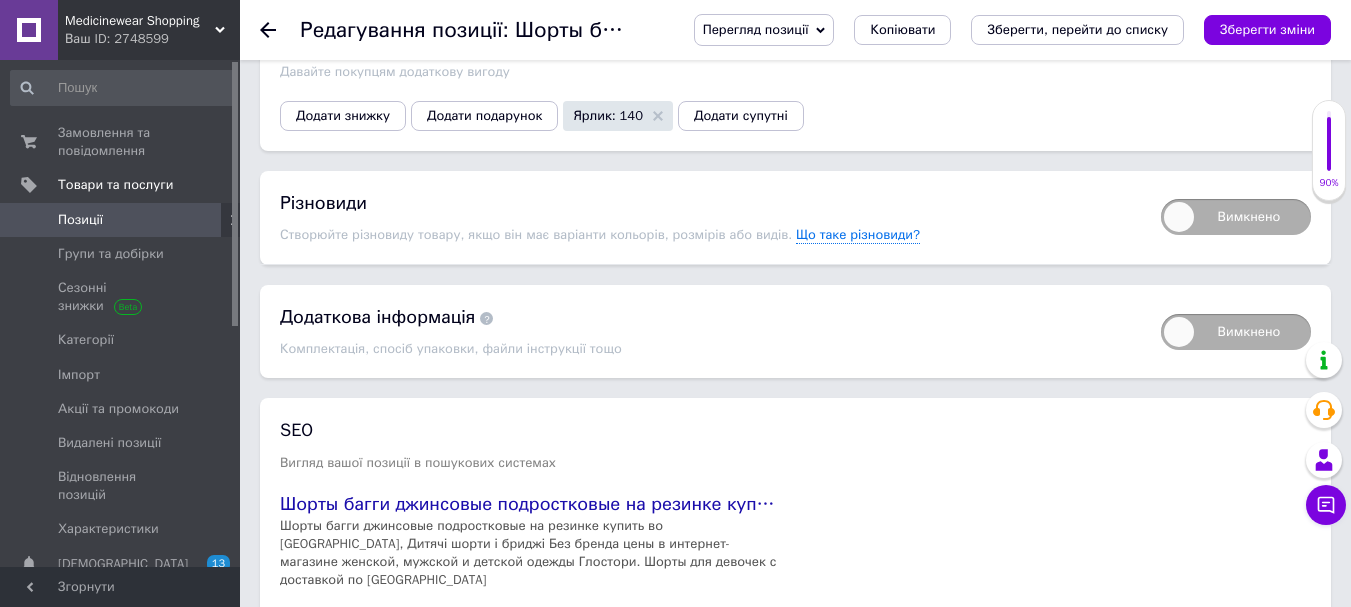 scroll, scrollTop: 2550, scrollLeft: 0, axis: vertical 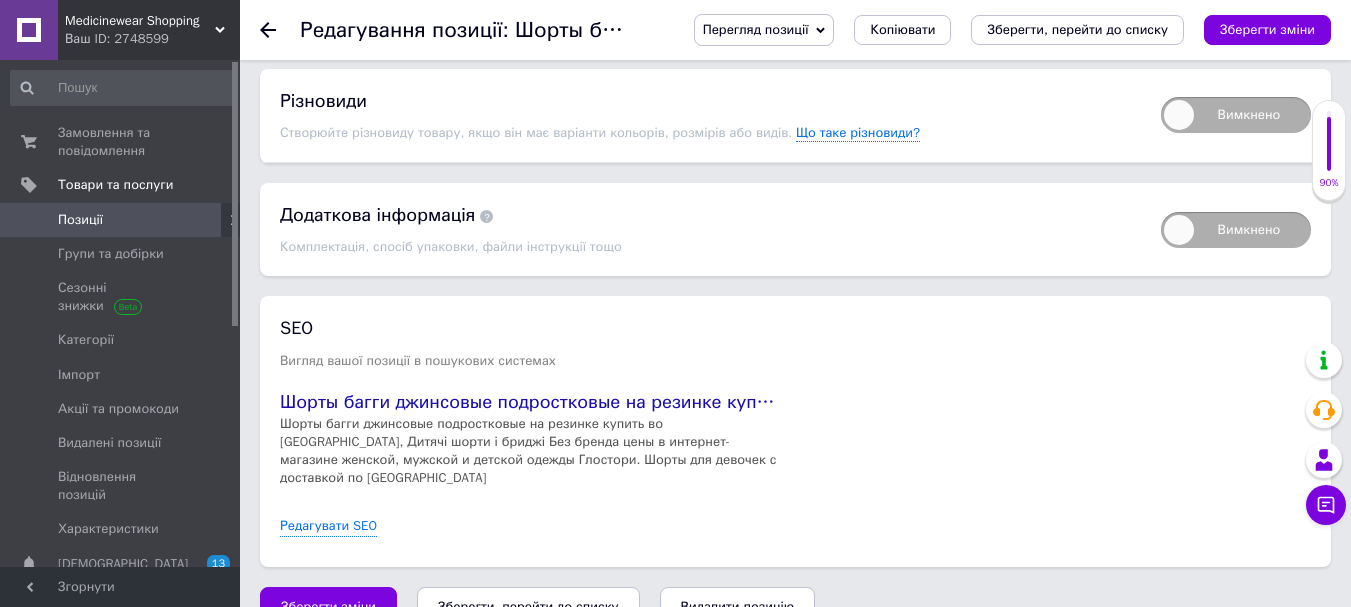 click on "Видалити позицію" at bounding box center [738, 607] 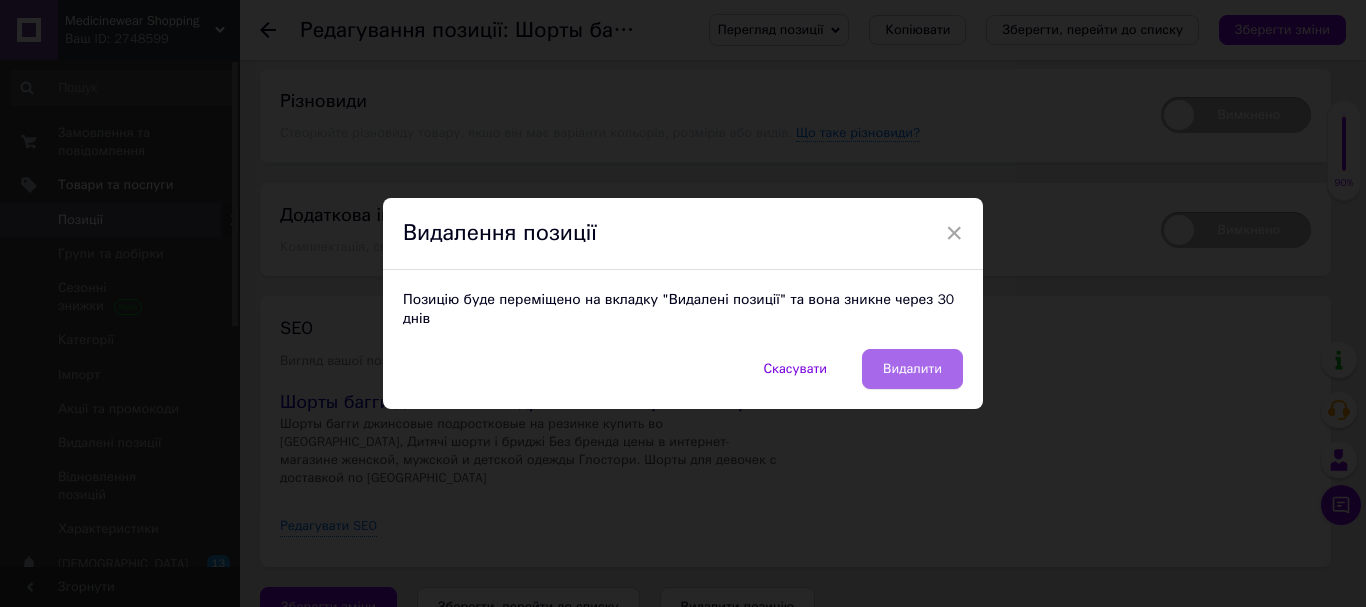 click on "Видалити" at bounding box center (912, 369) 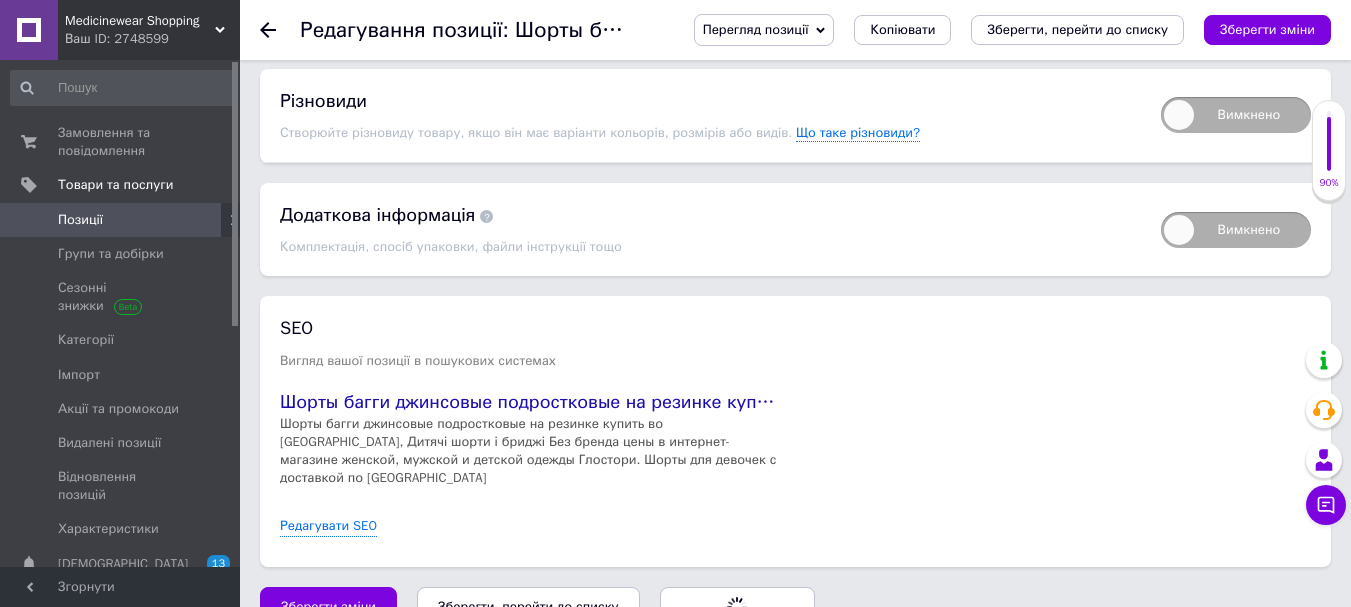 radio on "false" 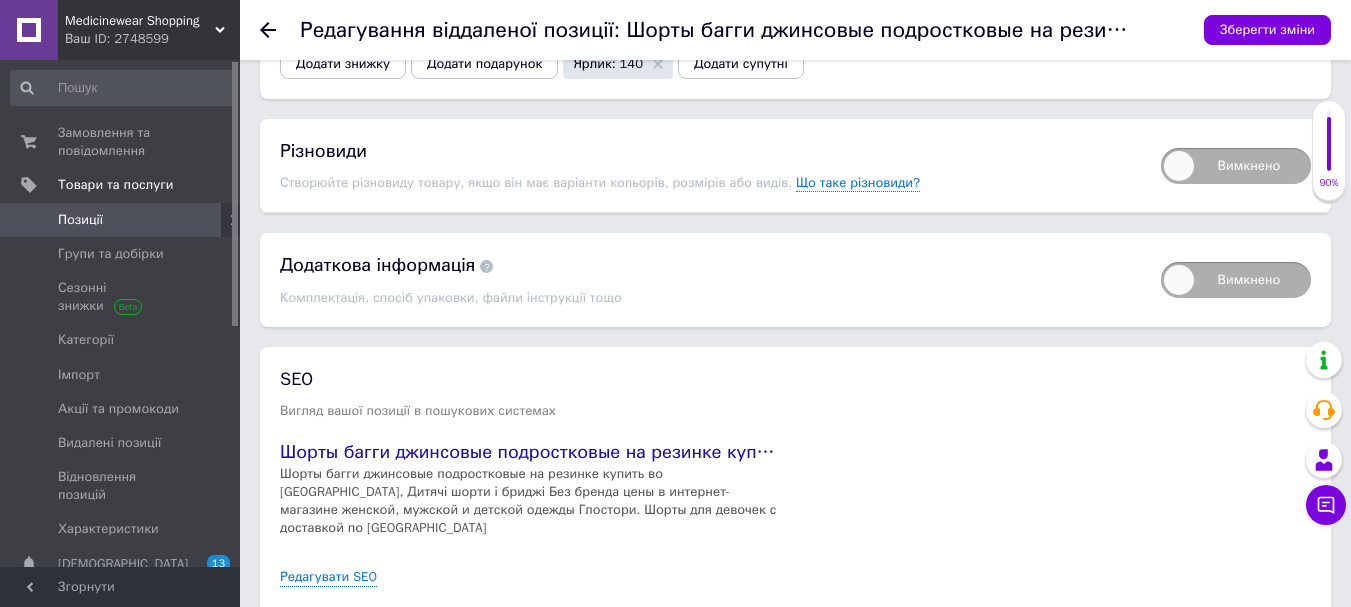 scroll, scrollTop: 2600, scrollLeft: 0, axis: vertical 